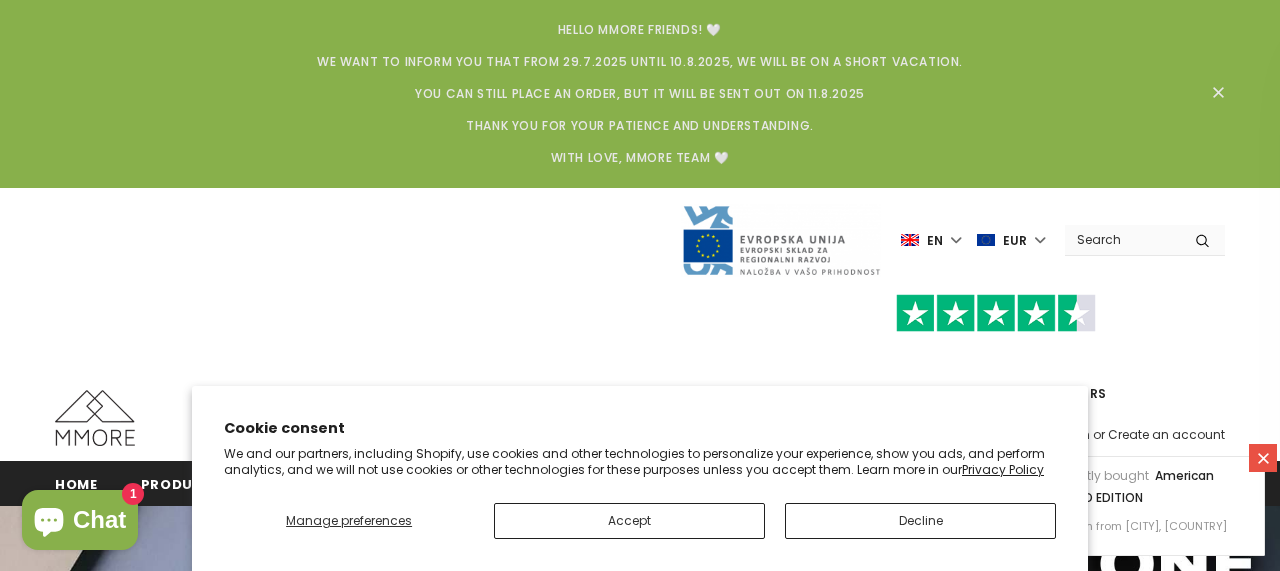 scroll, scrollTop: 0, scrollLeft: 0, axis: both 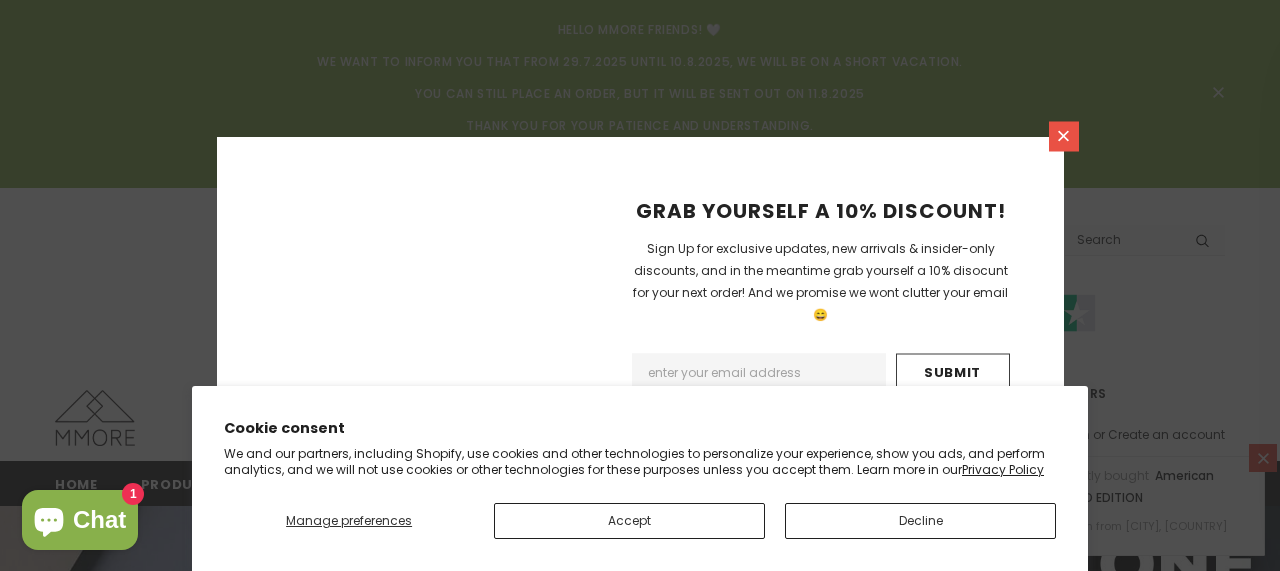 click 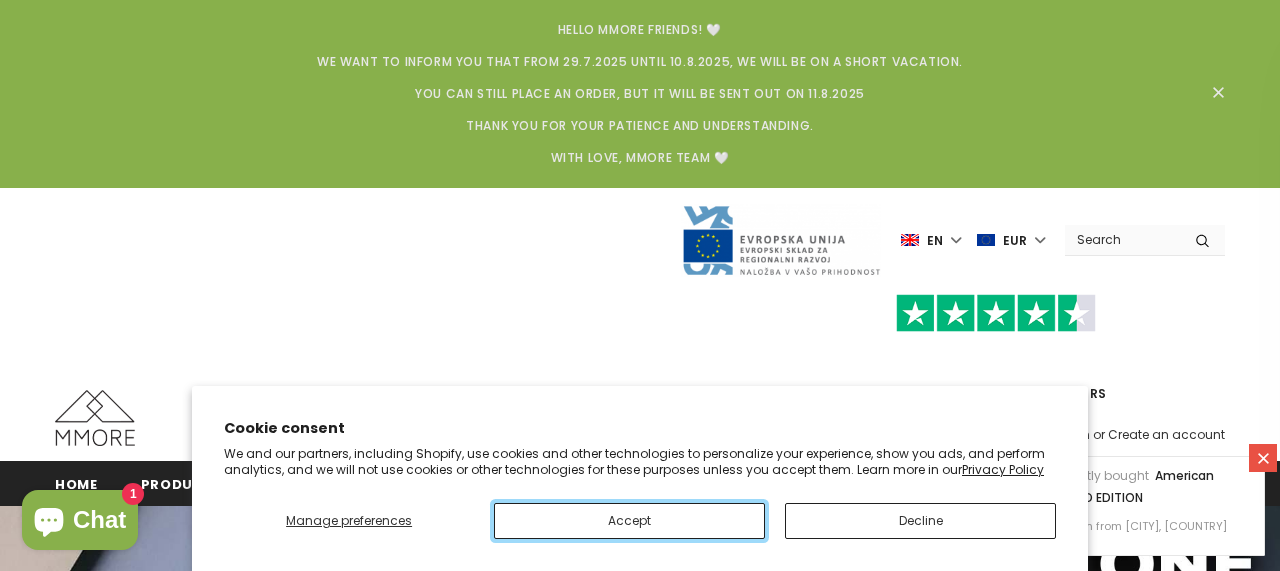 click on "Accept" at bounding box center [629, 521] 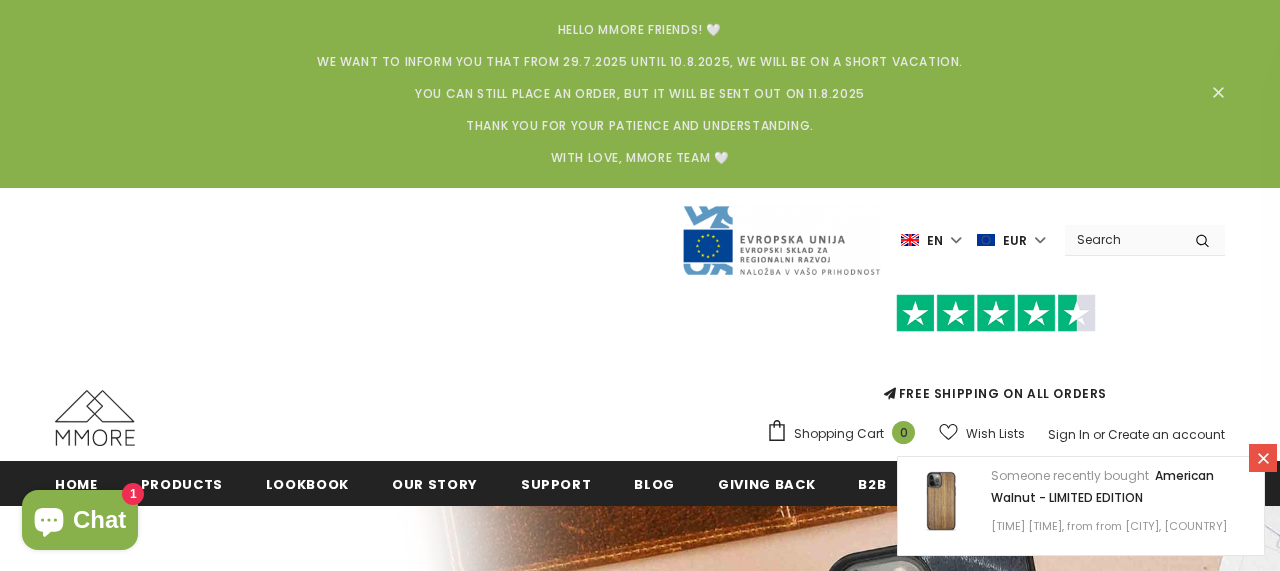click 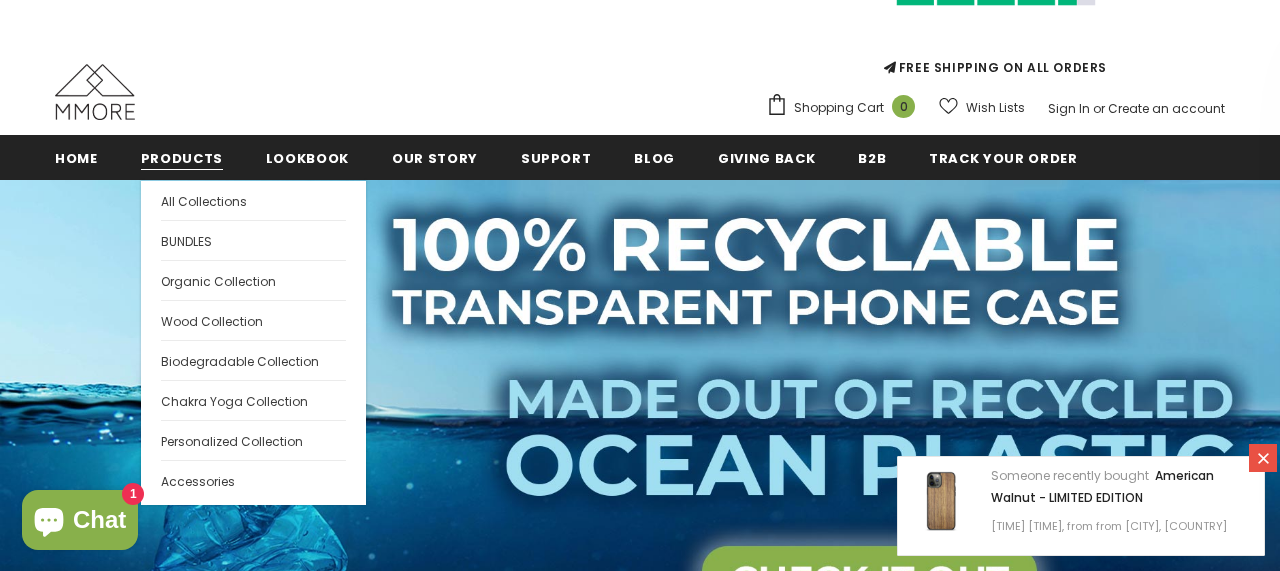 scroll, scrollTop: 139, scrollLeft: 0, axis: vertical 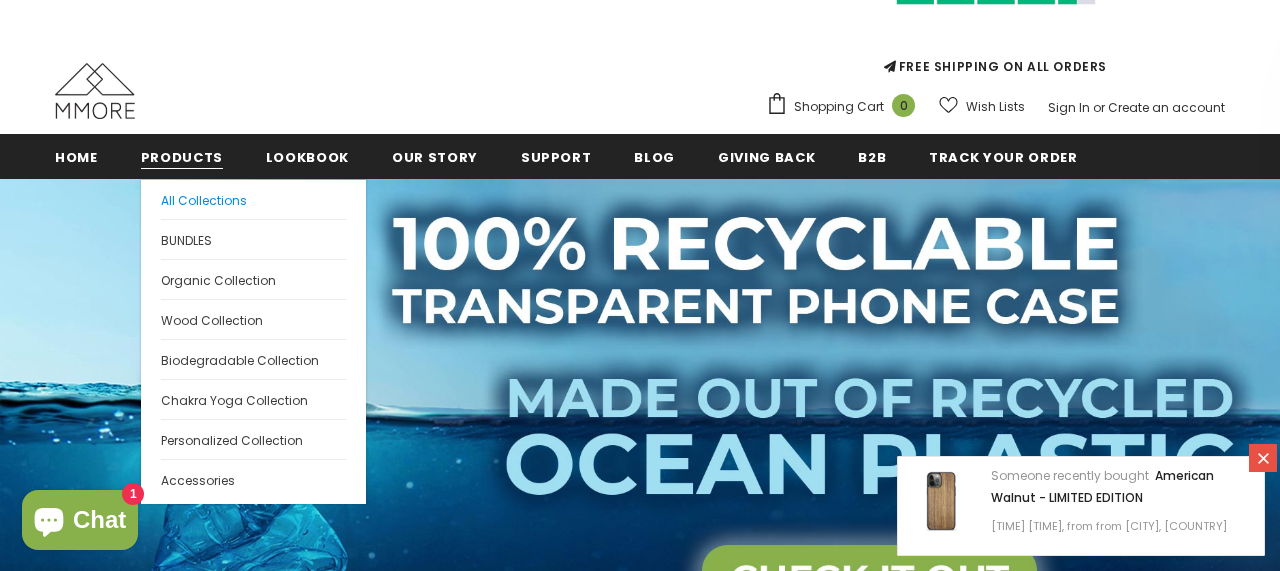 click on "All Collections" at bounding box center [204, 200] 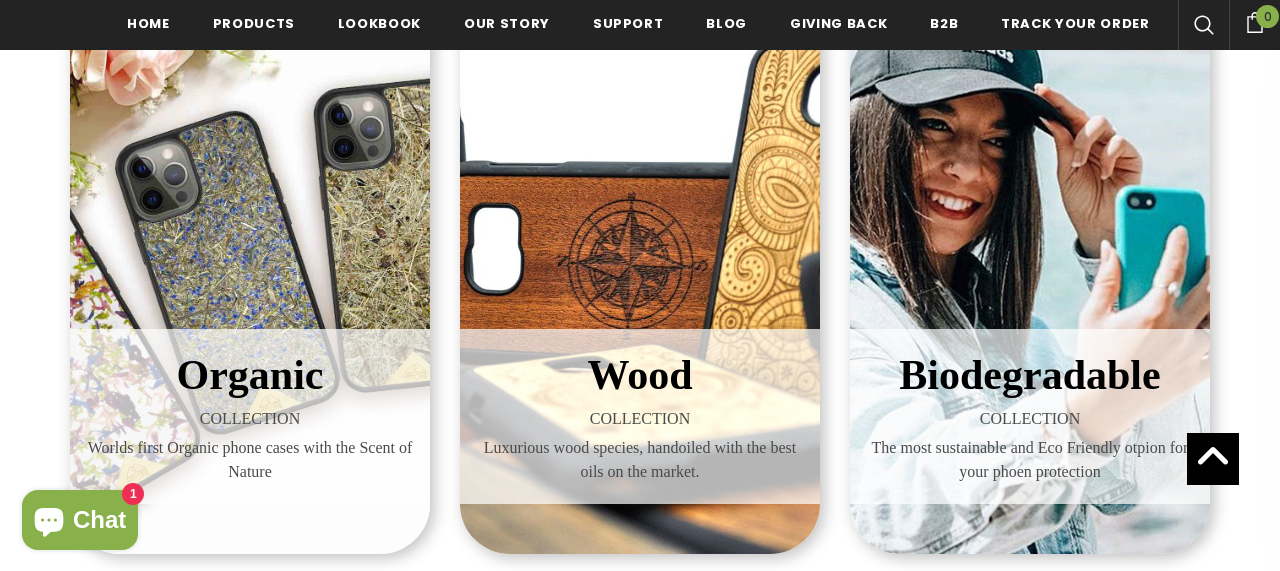 scroll, scrollTop: 403, scrollLeft: 0, axis: vertical 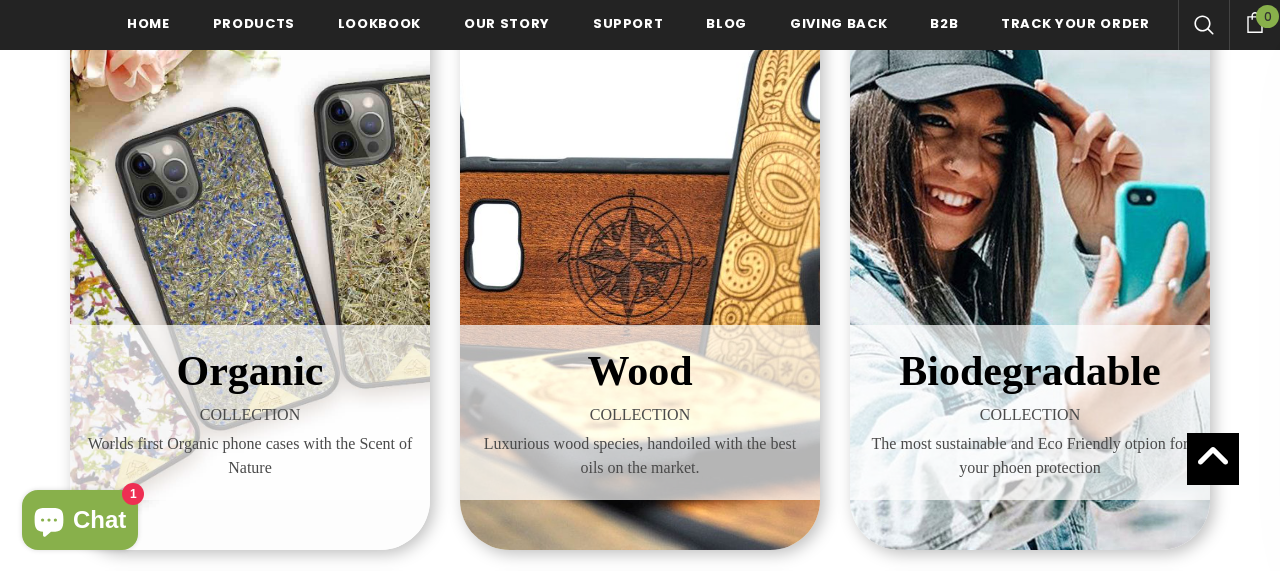 click on "Wood COLLECTION Luxurious wood species, handoiled with the best oils on the market." at bounding box center (640, 260) 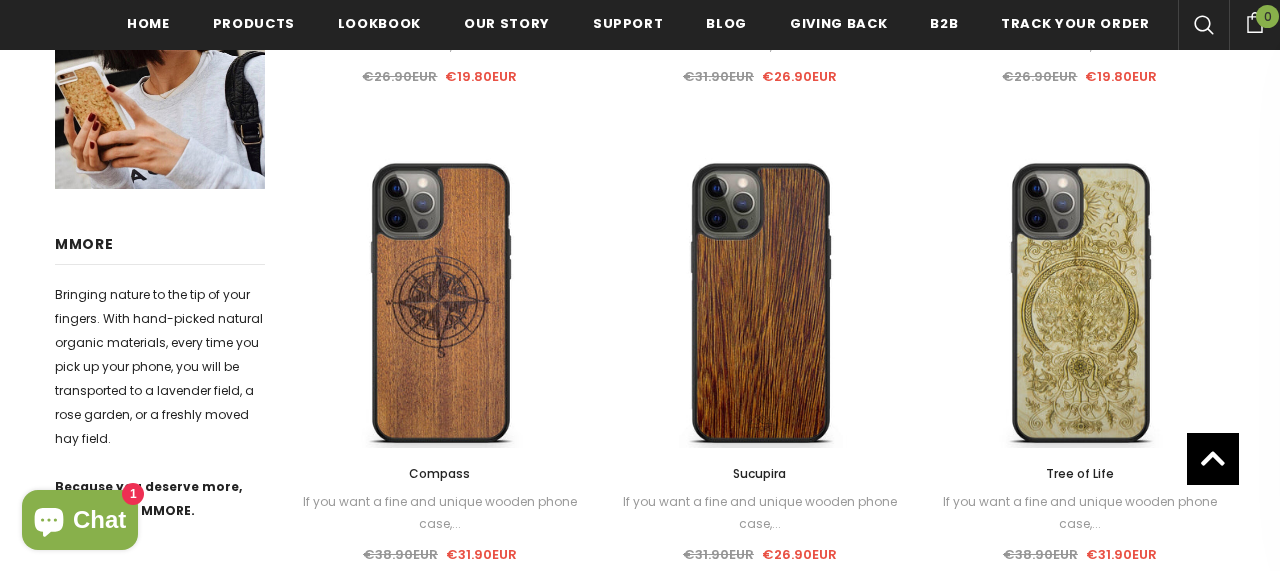 scroll, scrollTop: 842, scrollLeft: 0, axis: vertical 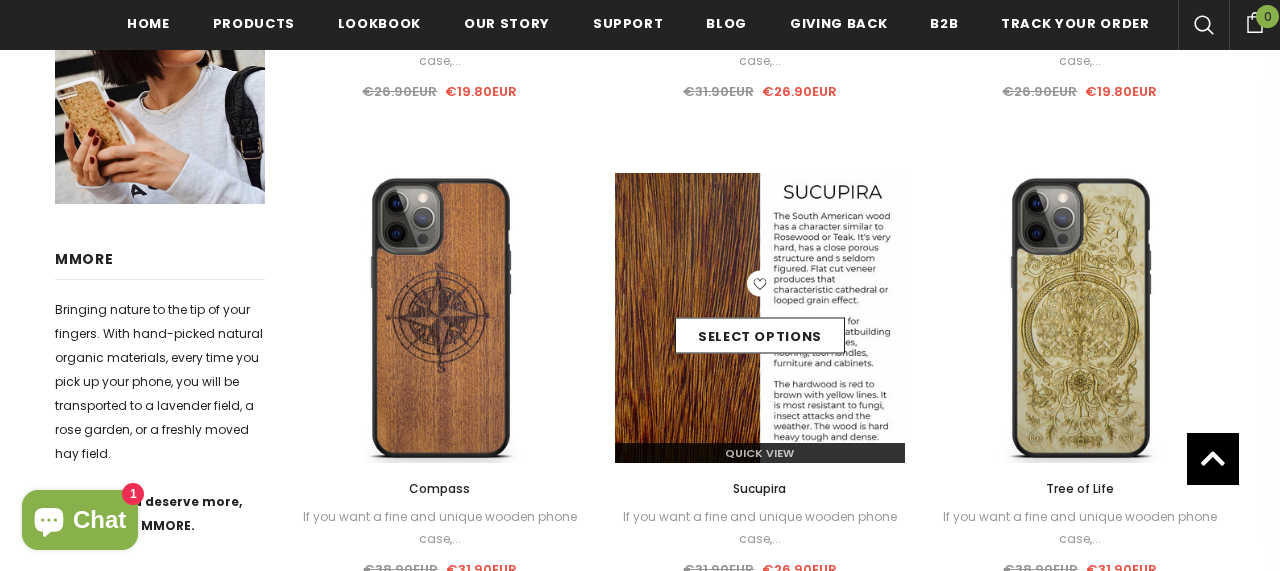click at bounding box center [760, 318] 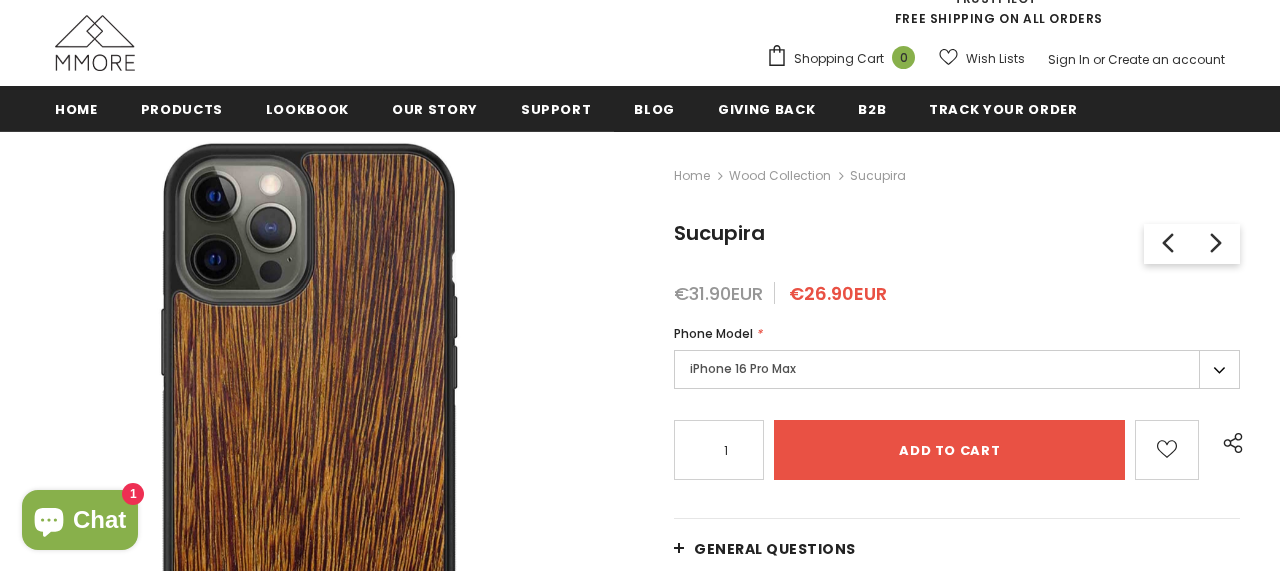 scroll, scrollTop: 161, scrollLeft: 0, axis: vertical 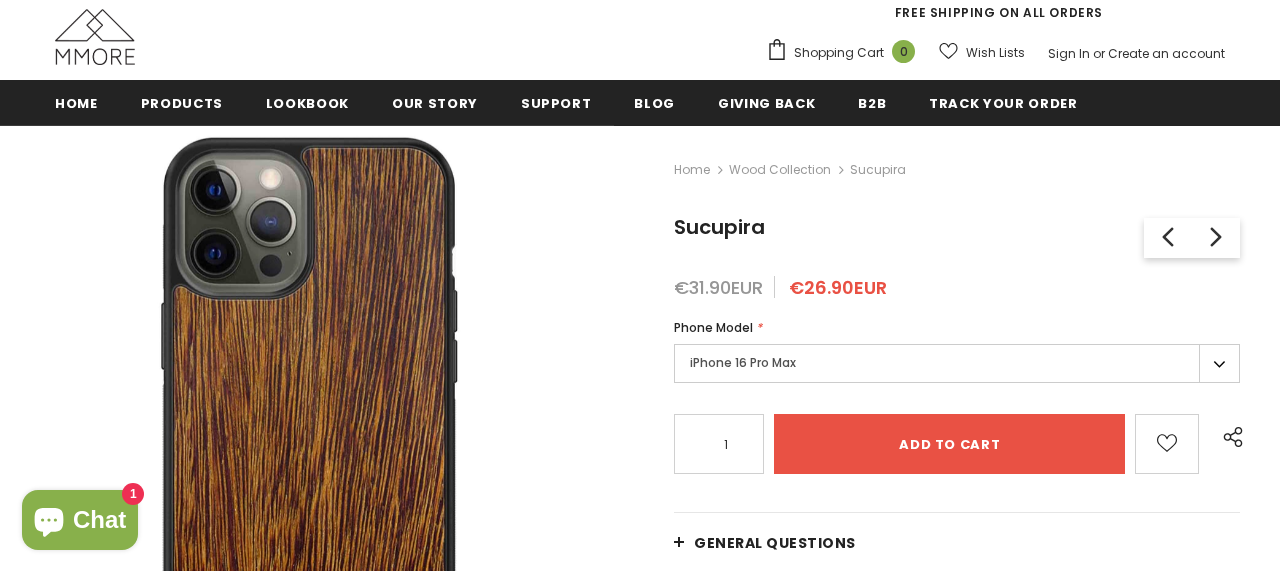 click on "iPhone 16 Pro Max" at bounding box center [957, 363] 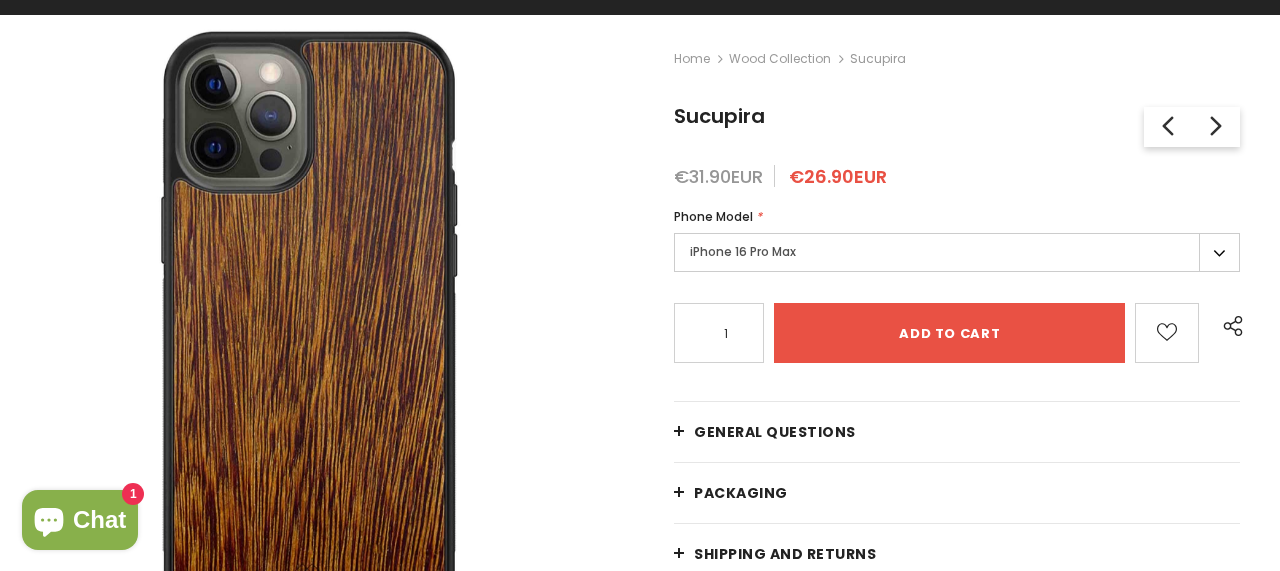 scroll, scrollTop: 310, scrollLeft: 0, axis: vertical 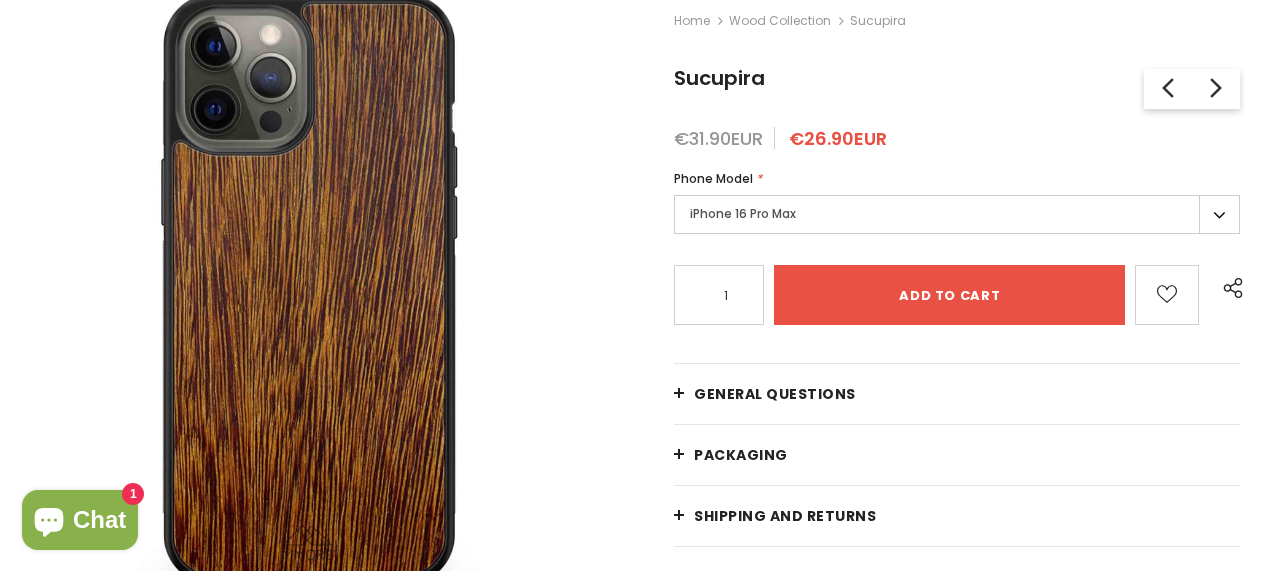 click on "iPhone 16 Pro Max" at bounding box center [957, 214] 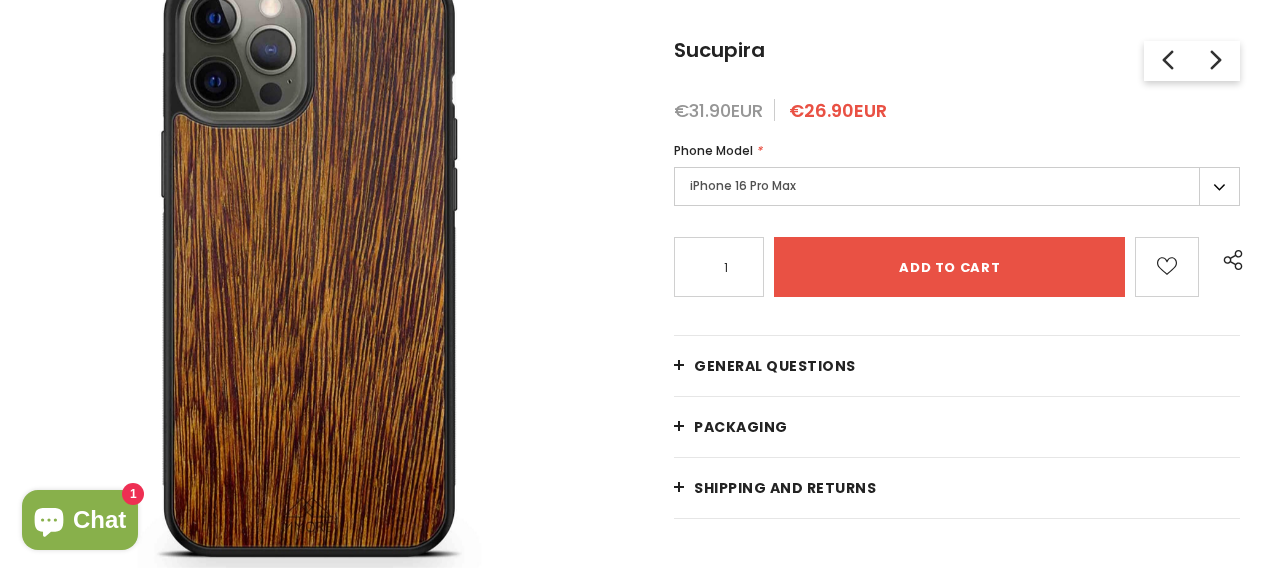 scroll, scrollTop: 335, scrollLeft: 0, axis: vertical 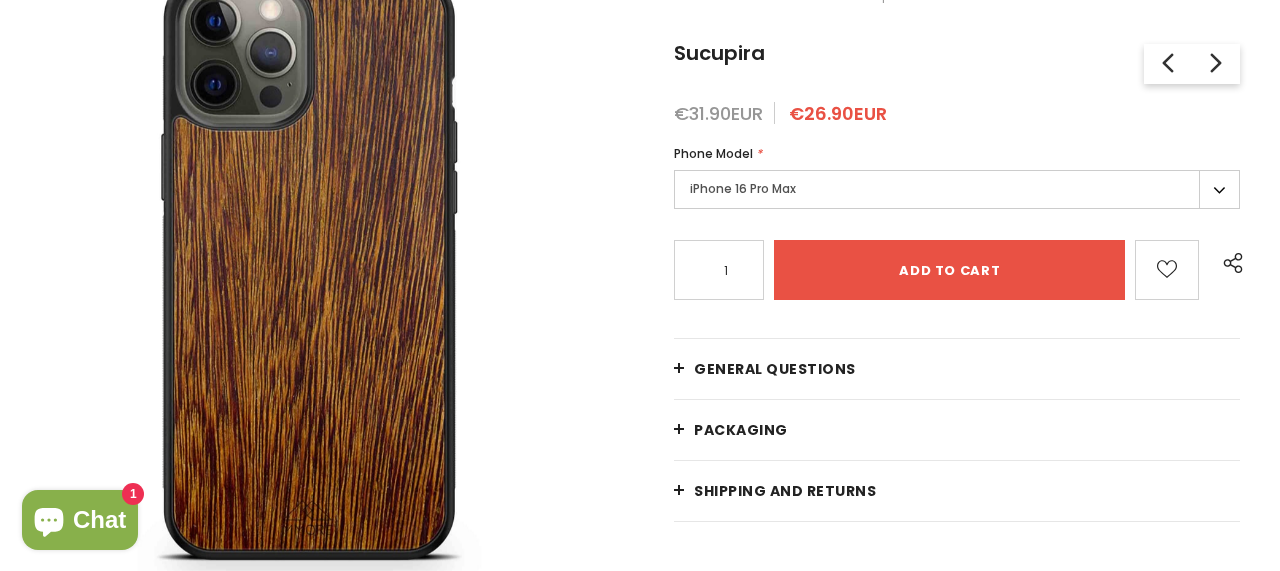 click on "iPhone 16 Pro Max" at bounding box center (957, 189) 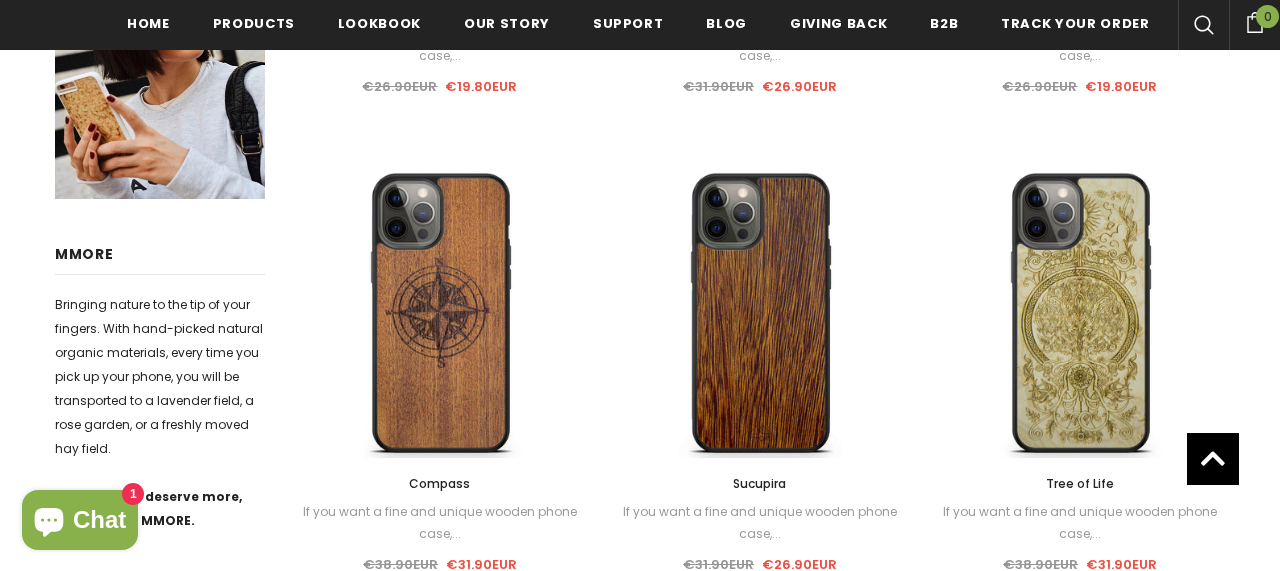 scroll, scrollTop: 538, scrollLeft: 0, axis: vertical 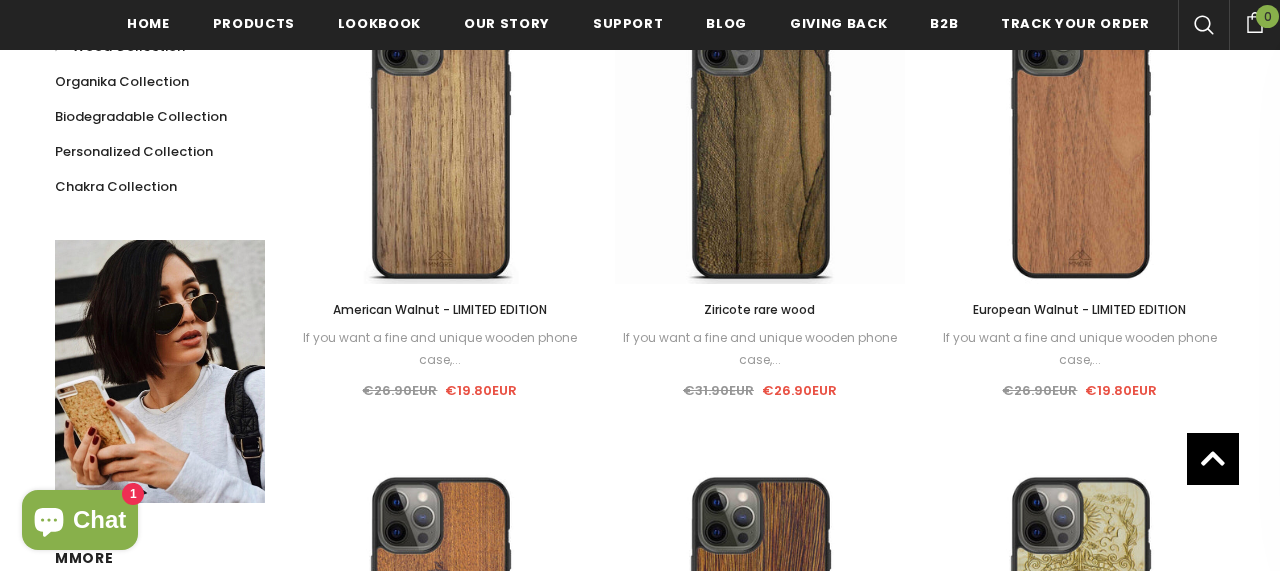 click on "Ziricote rare wood" at bounding box center [759, 309] 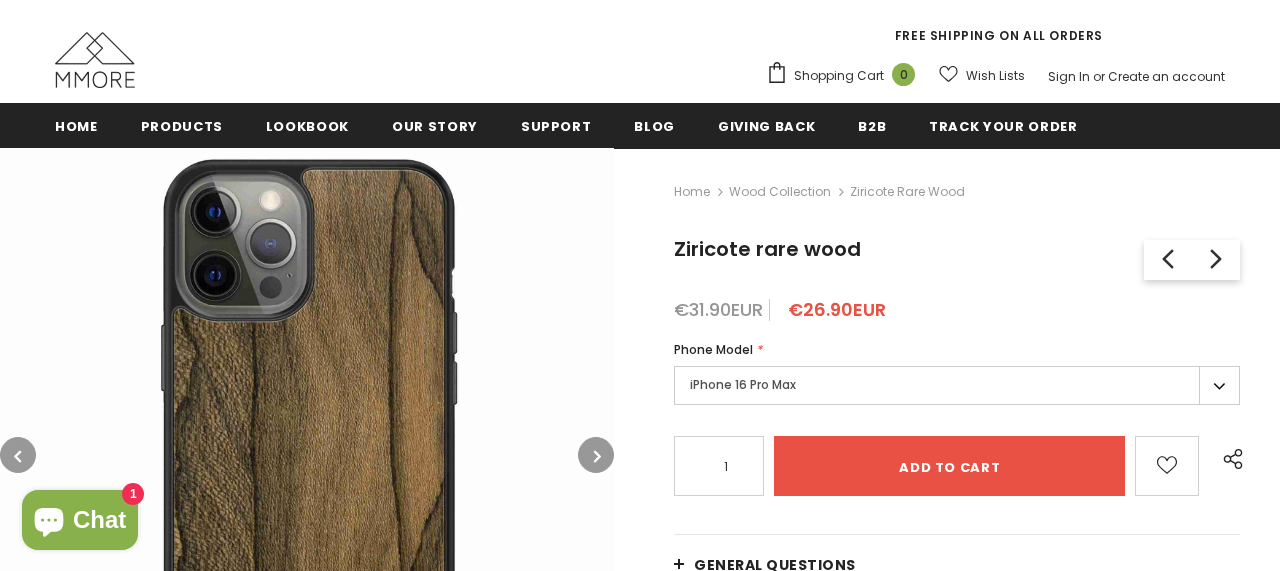 scroll, scrollTop: 170, scrollLeft: 0, axis: vertical 